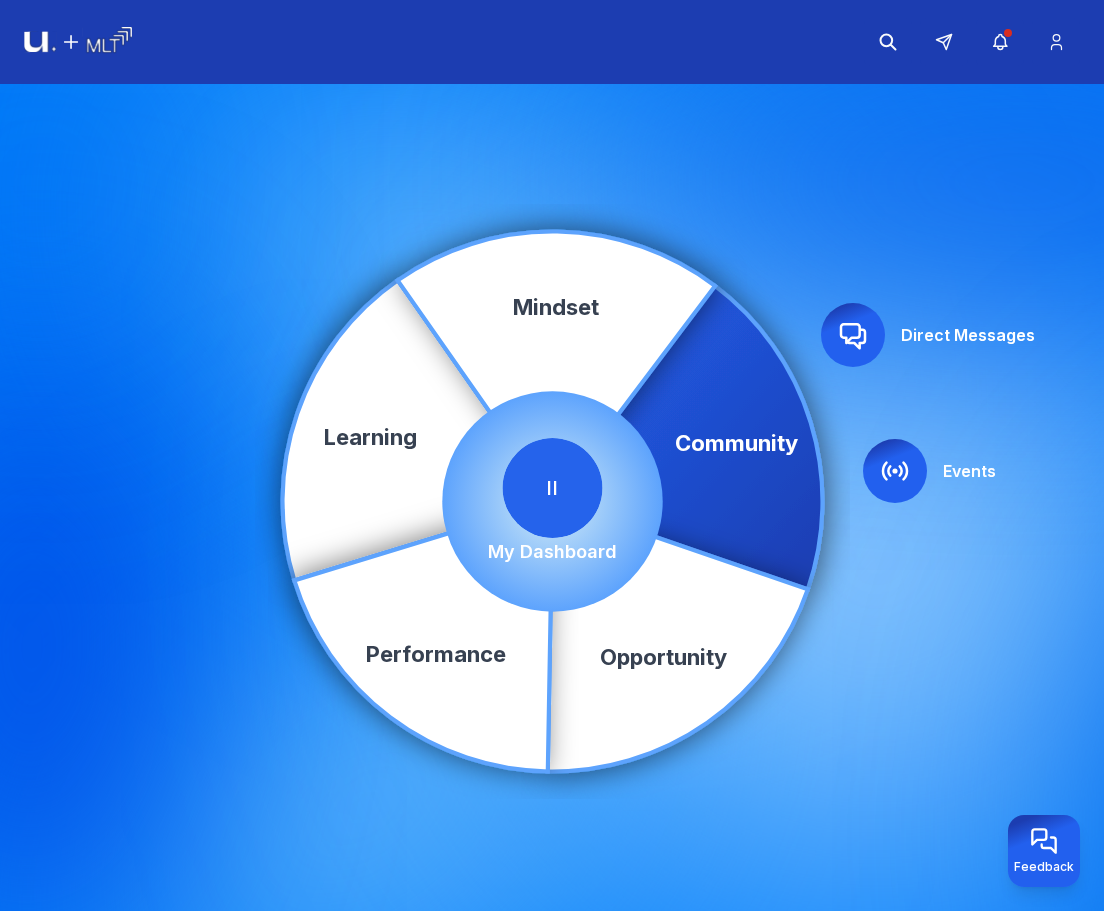 scroll, scrollTop: 0, scrollLeft: 0, axis: both 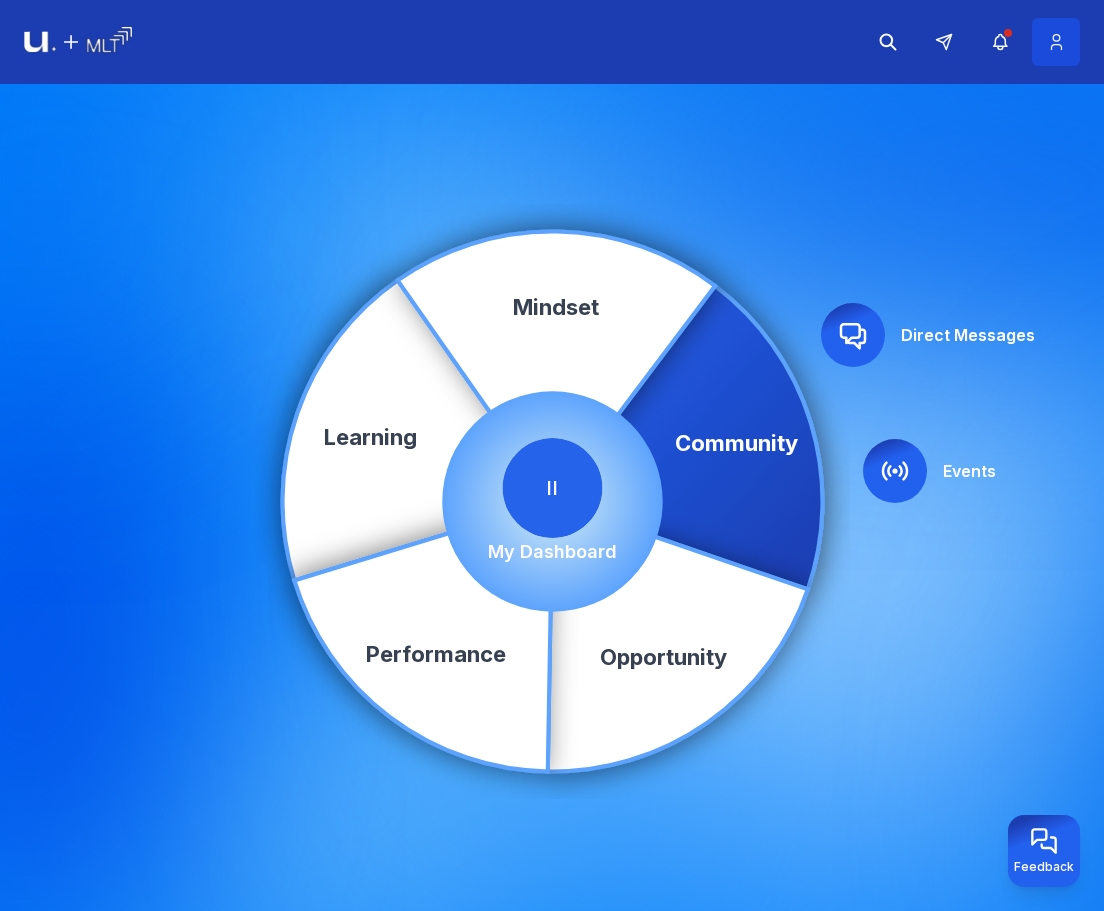 click 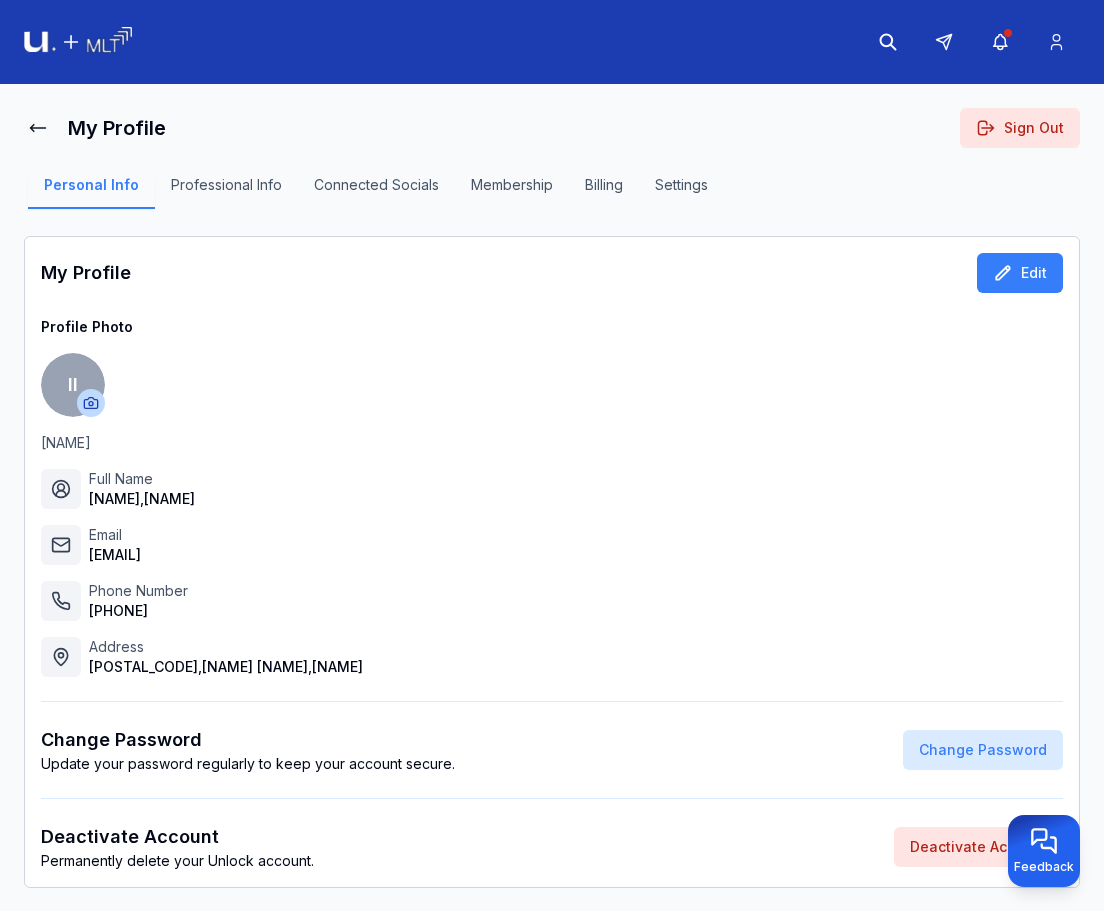 click on "Sign Out" at bounding box center (1020, 128) 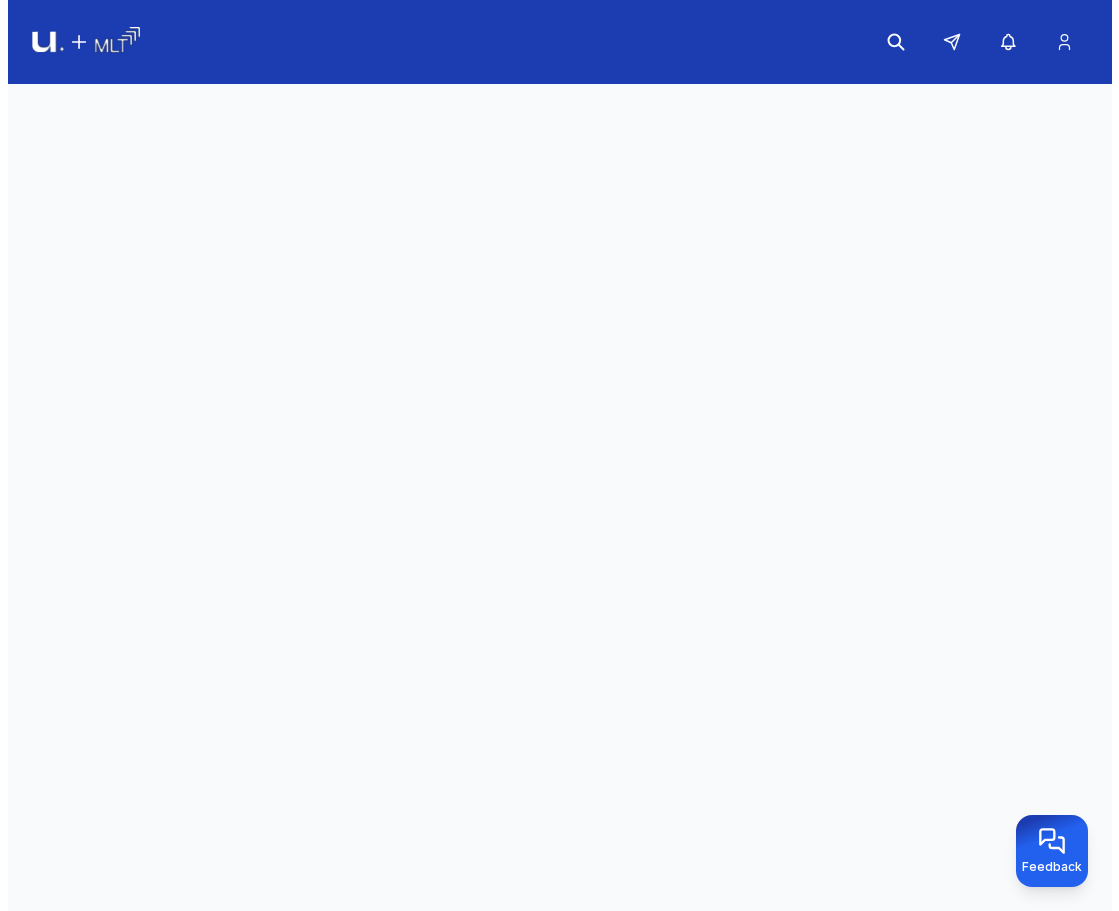 scroll, scrollTop: 0, scrollLeft: 0, axis: both 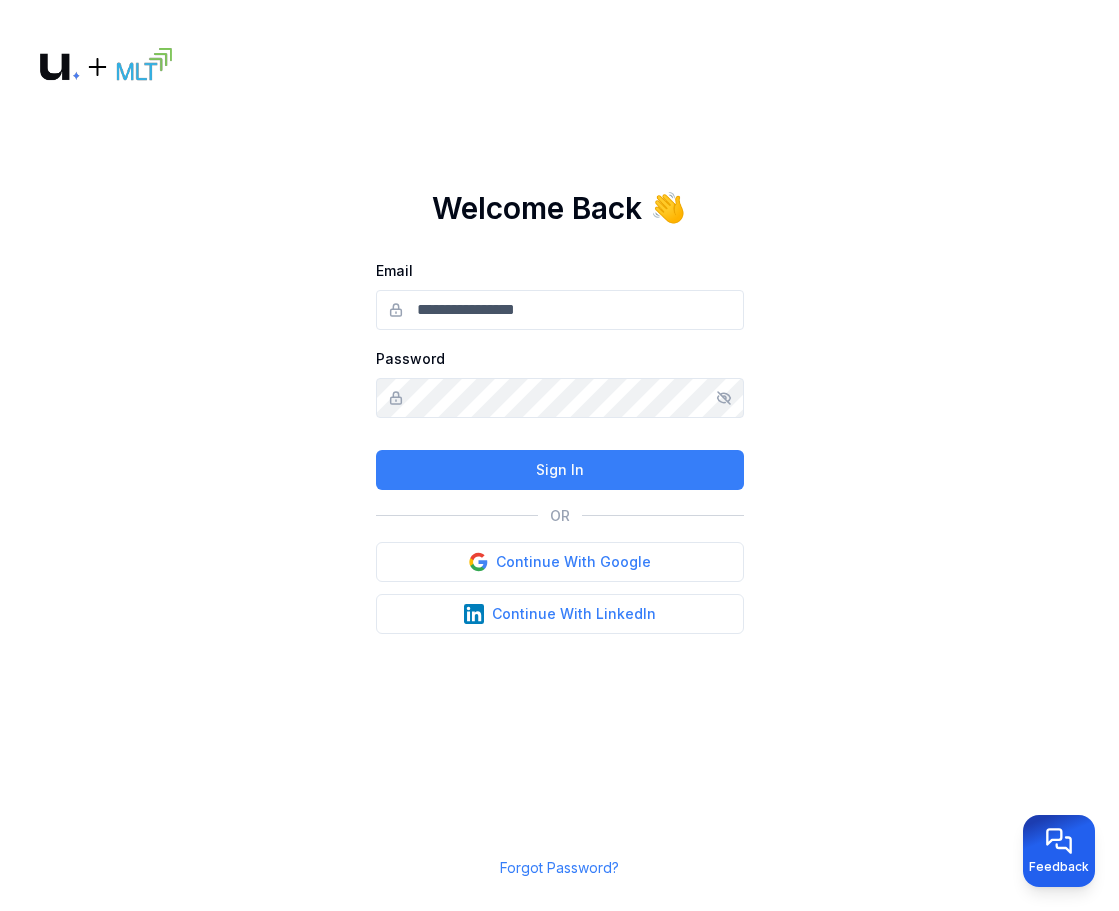 click on "Welcome Back 👋 Email Password Sign In OR Continue With Google Continue With LinkedIn Forgot Password?" at bounding box center [559, 455] 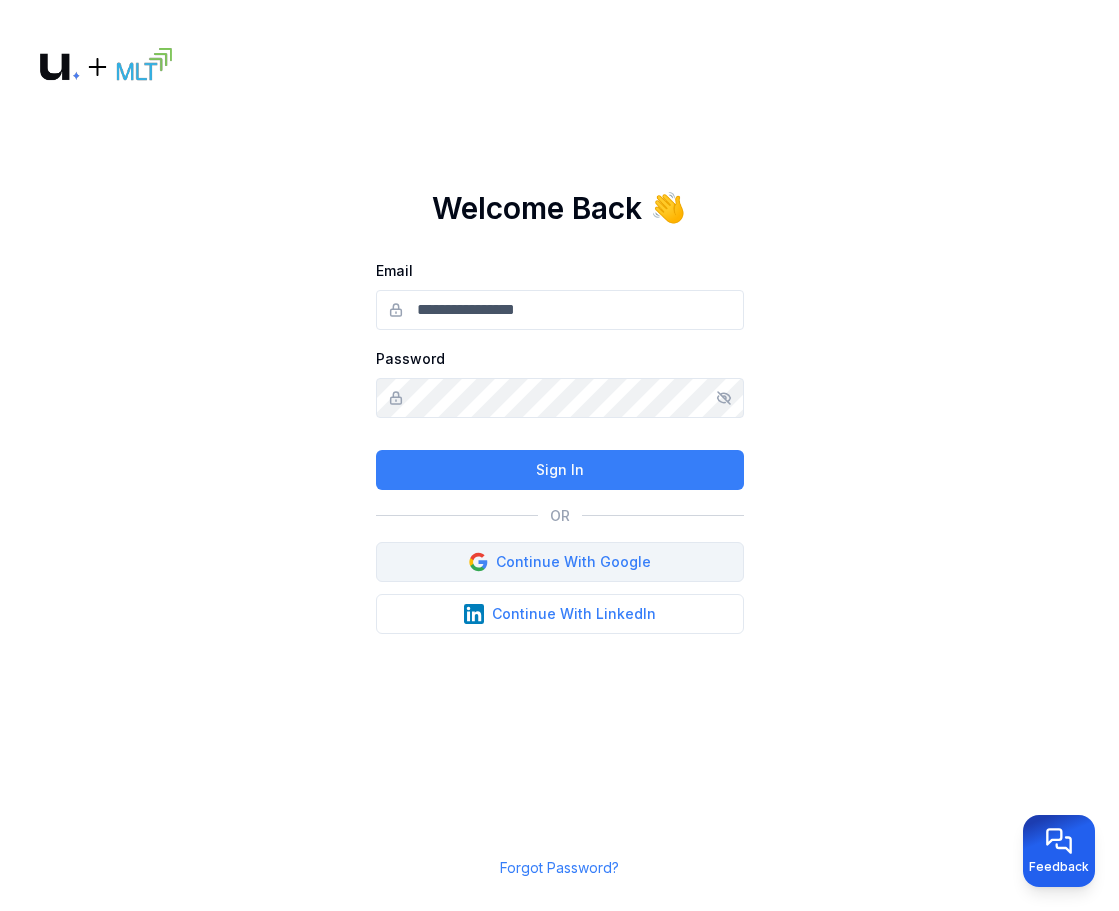 click on "Continue With Google" at bounding box center [560, 562] 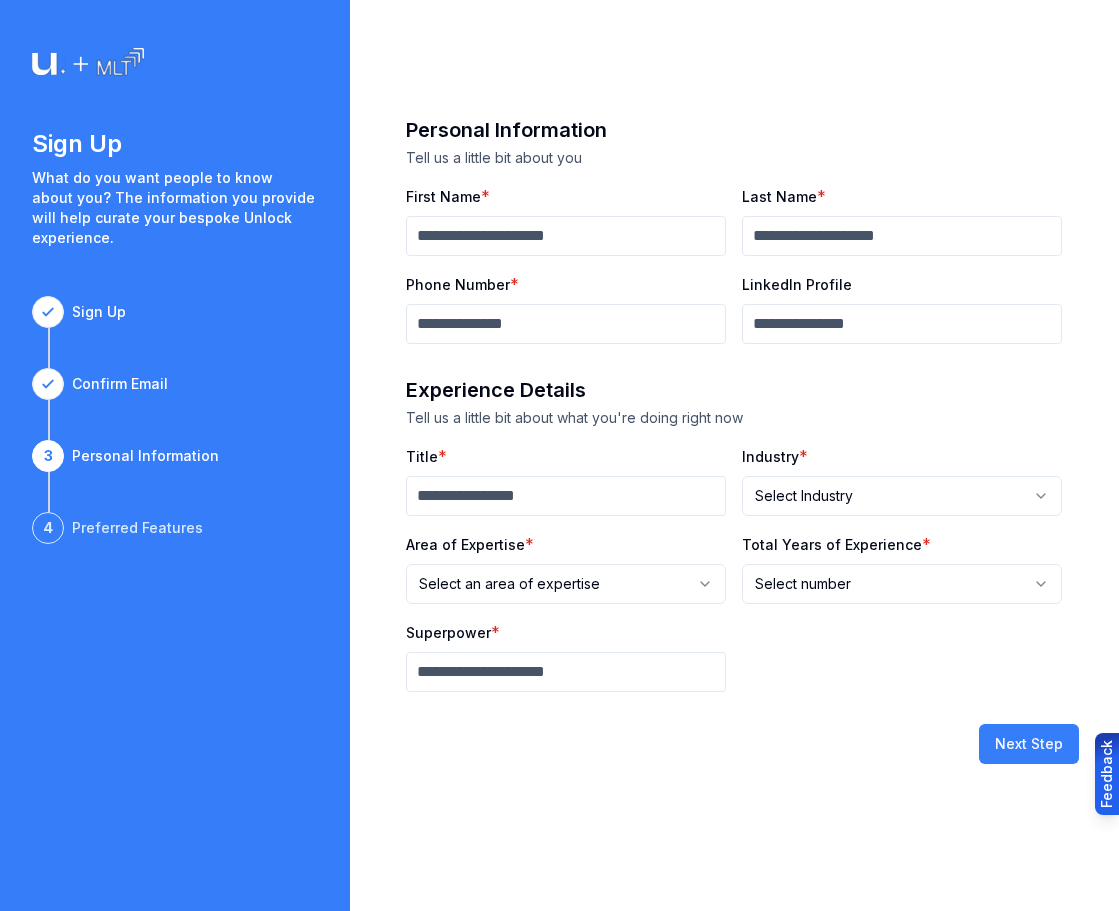 scroll, scrollTop: 0, scrollLeft: 0, axis: both 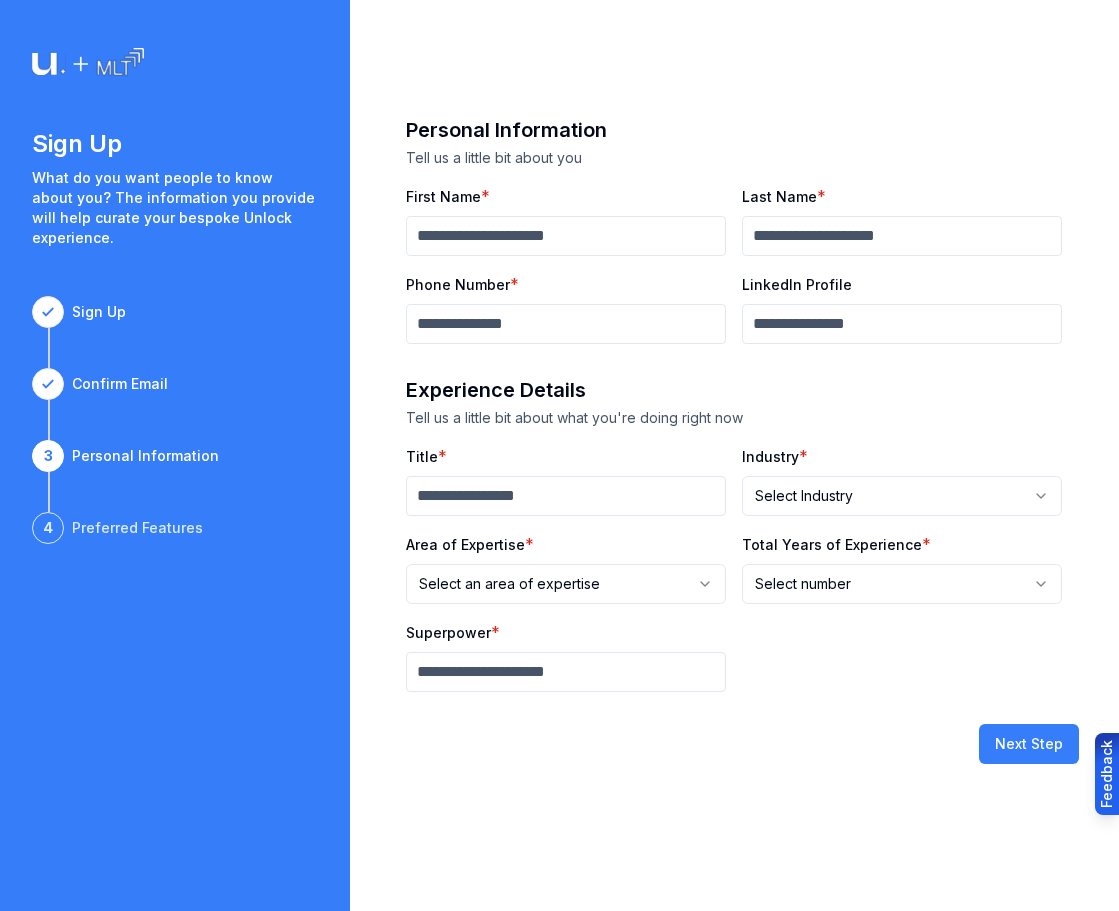 click on "First Name" at bounding box center (566, 236) 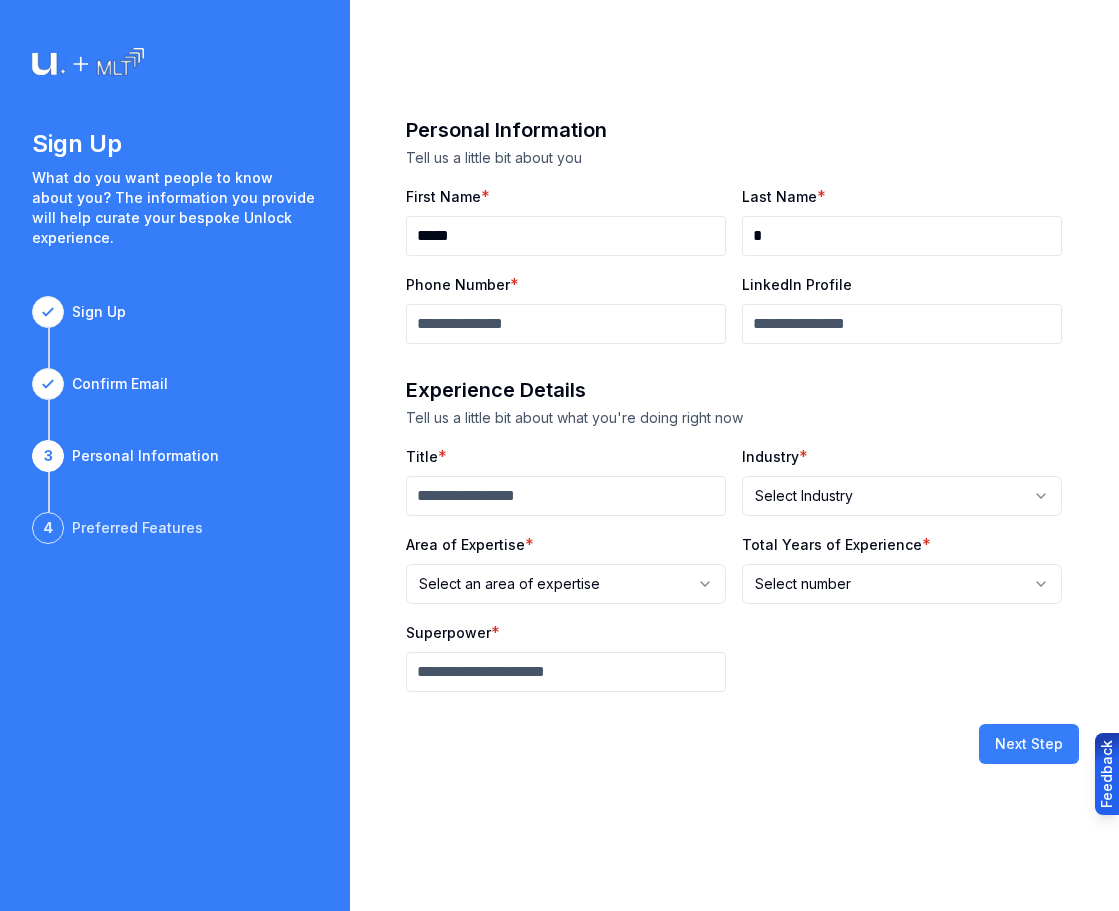 type on "****" 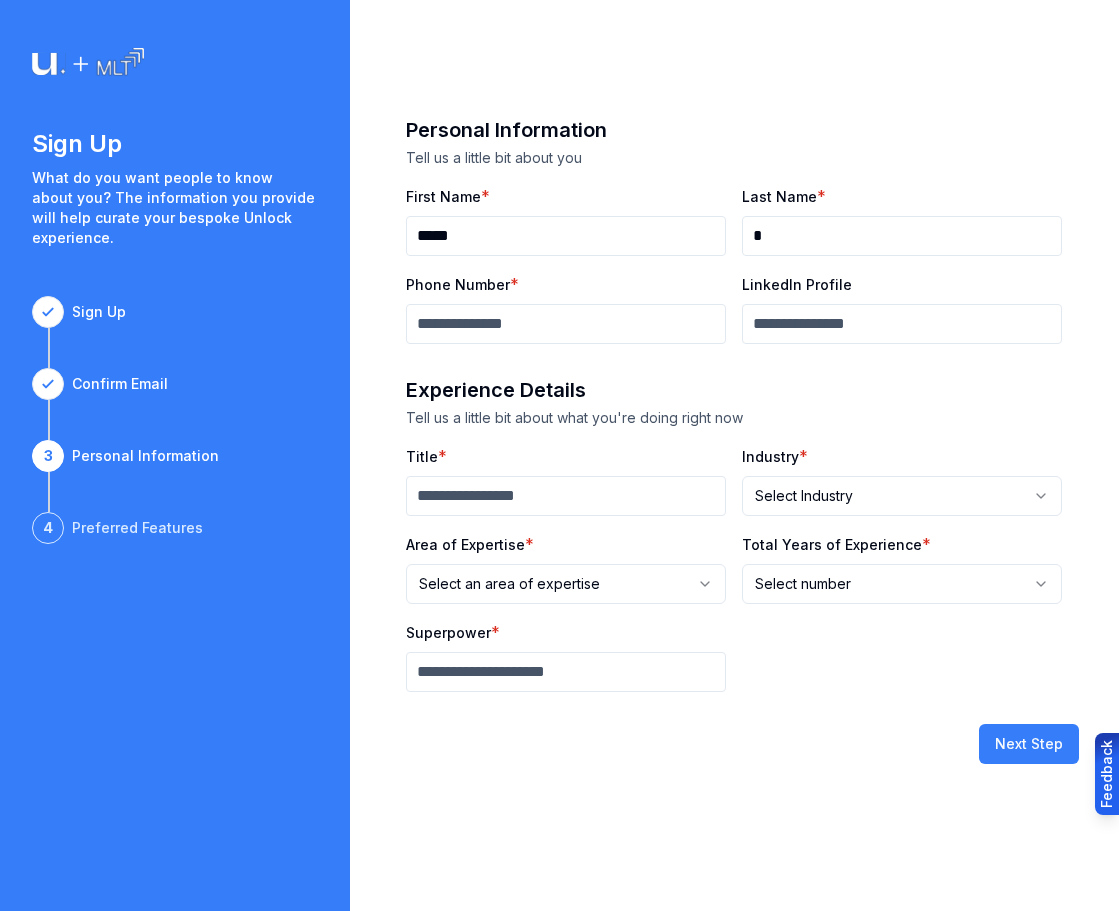 click on "*" at bounding box center (902, 236) 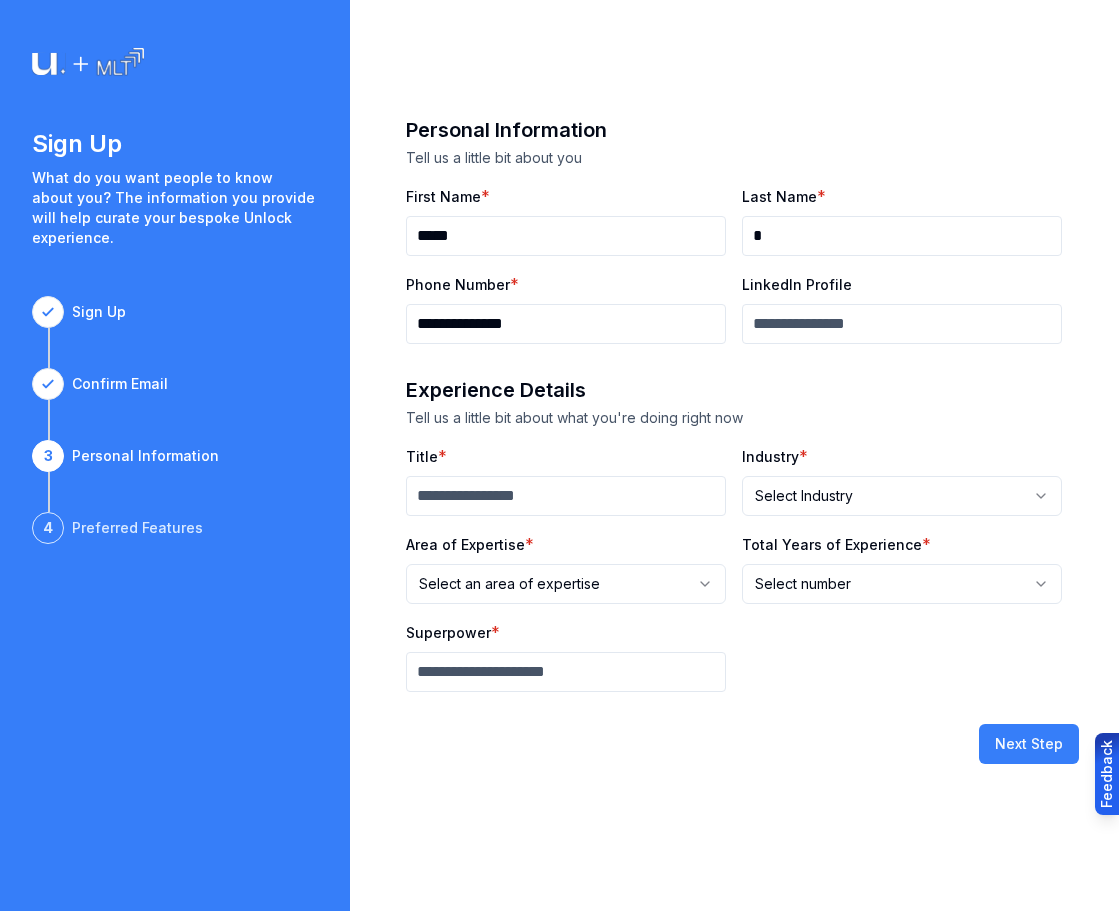click on "**********" at bounding box center (566, 324) 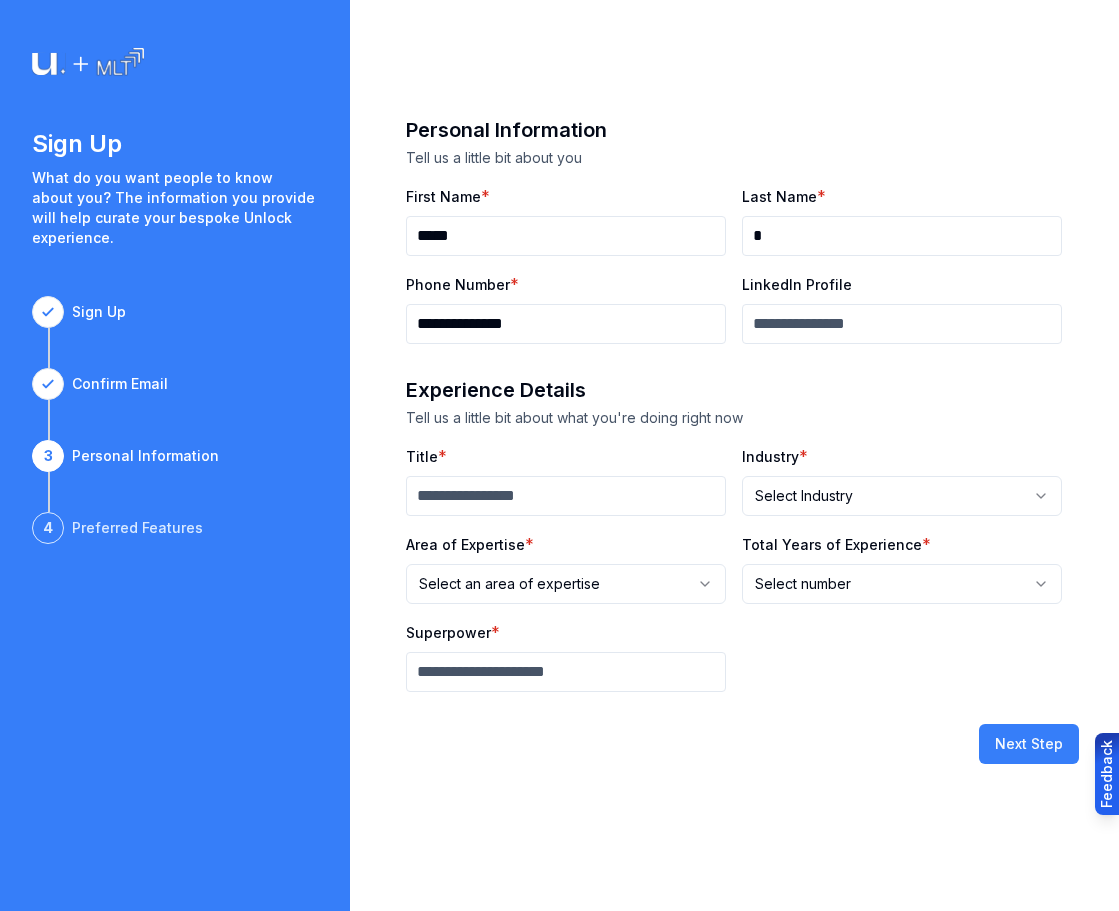 type on "**********" 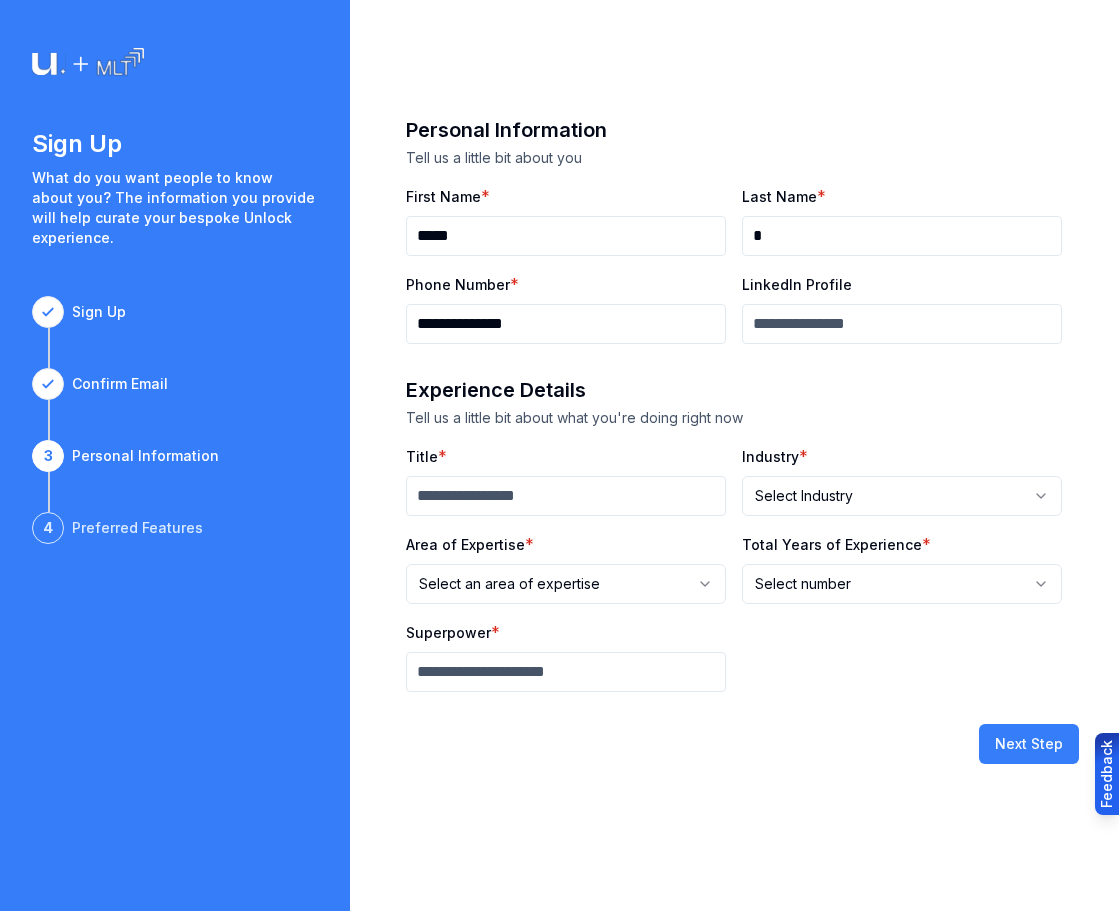 click on "Title" at bounding box center [566, 496] 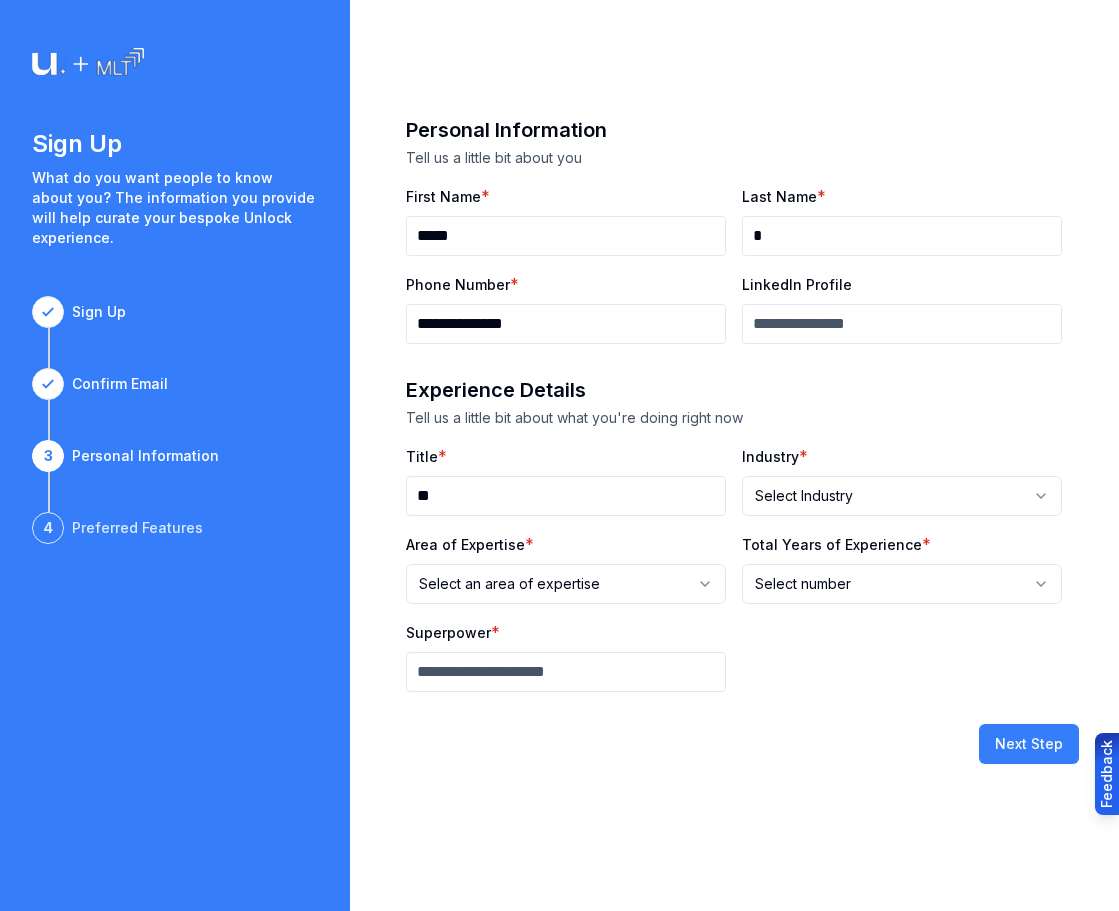 type on "**" 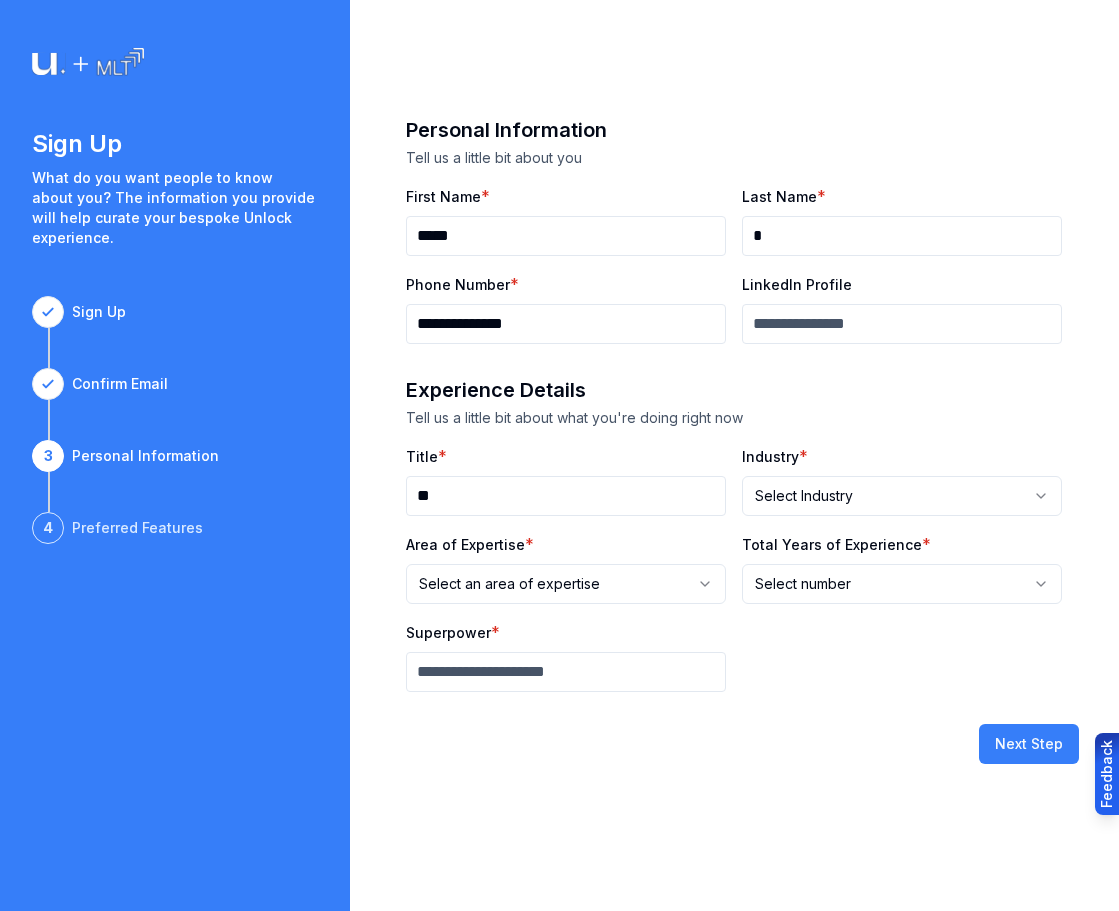 click on "Superpower" at bounding box center [566, 672] 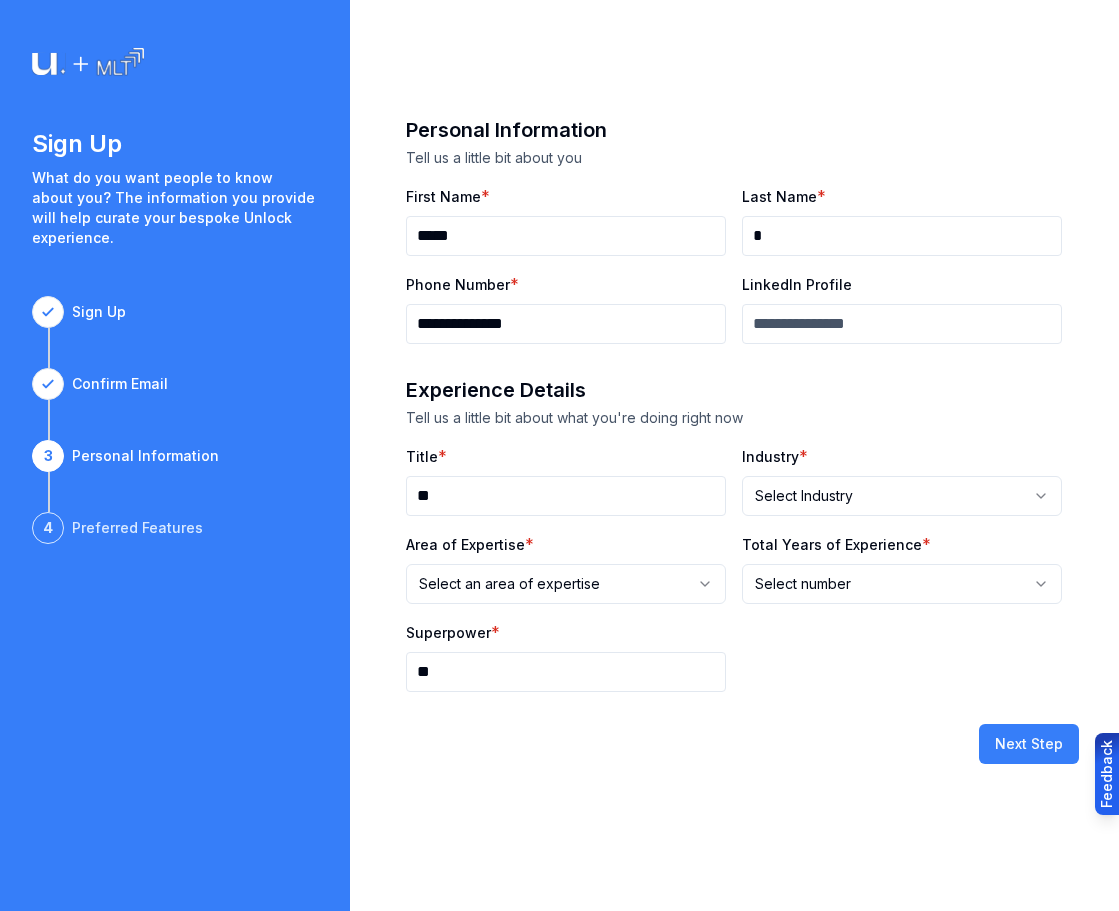 type on "**" 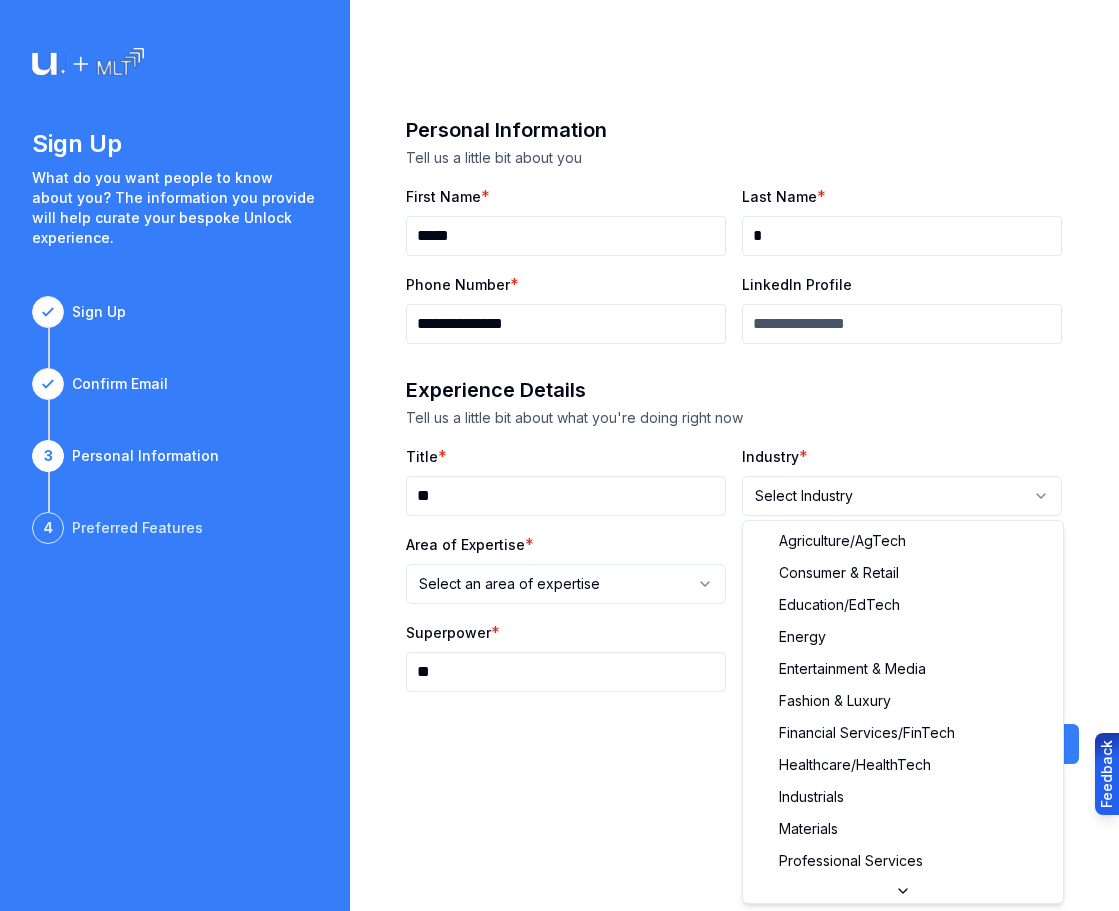 click on "**********" at bounding box center (559, 455) 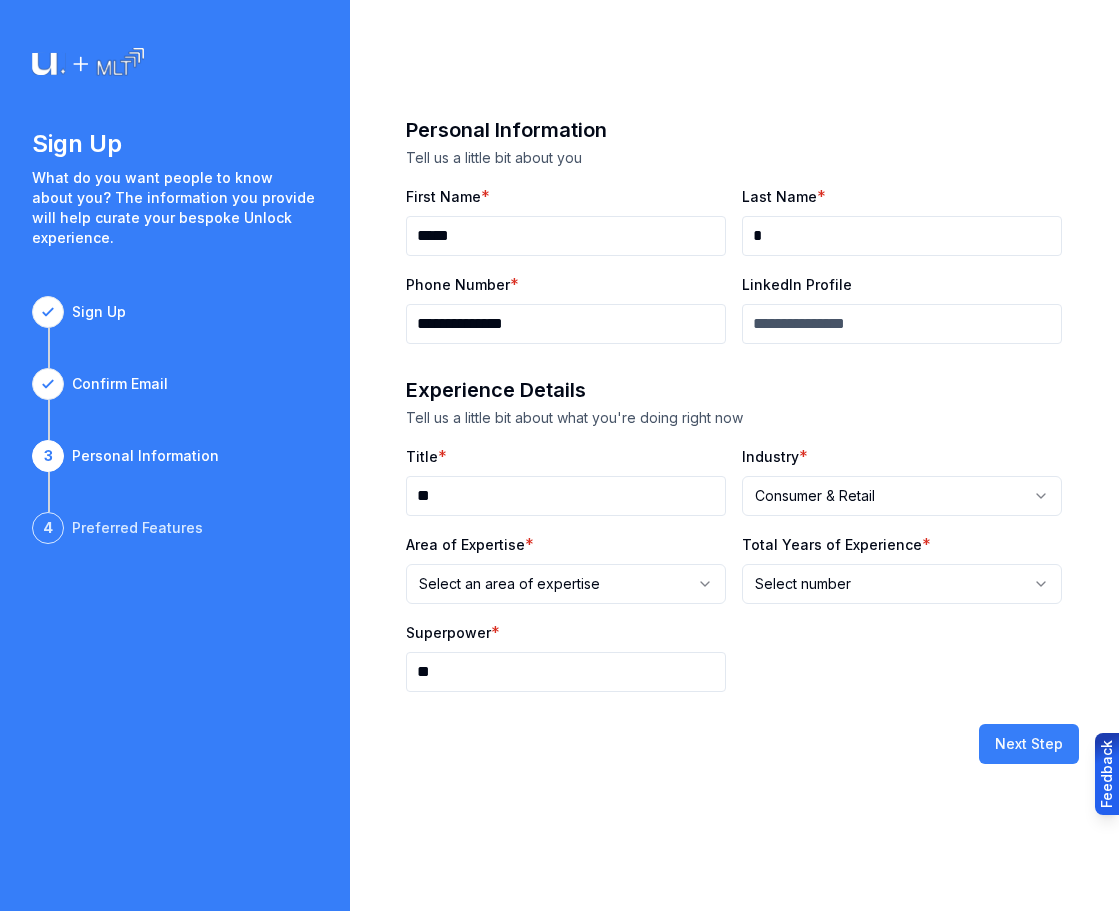 click on "**********" at bounding box center (559, 455) 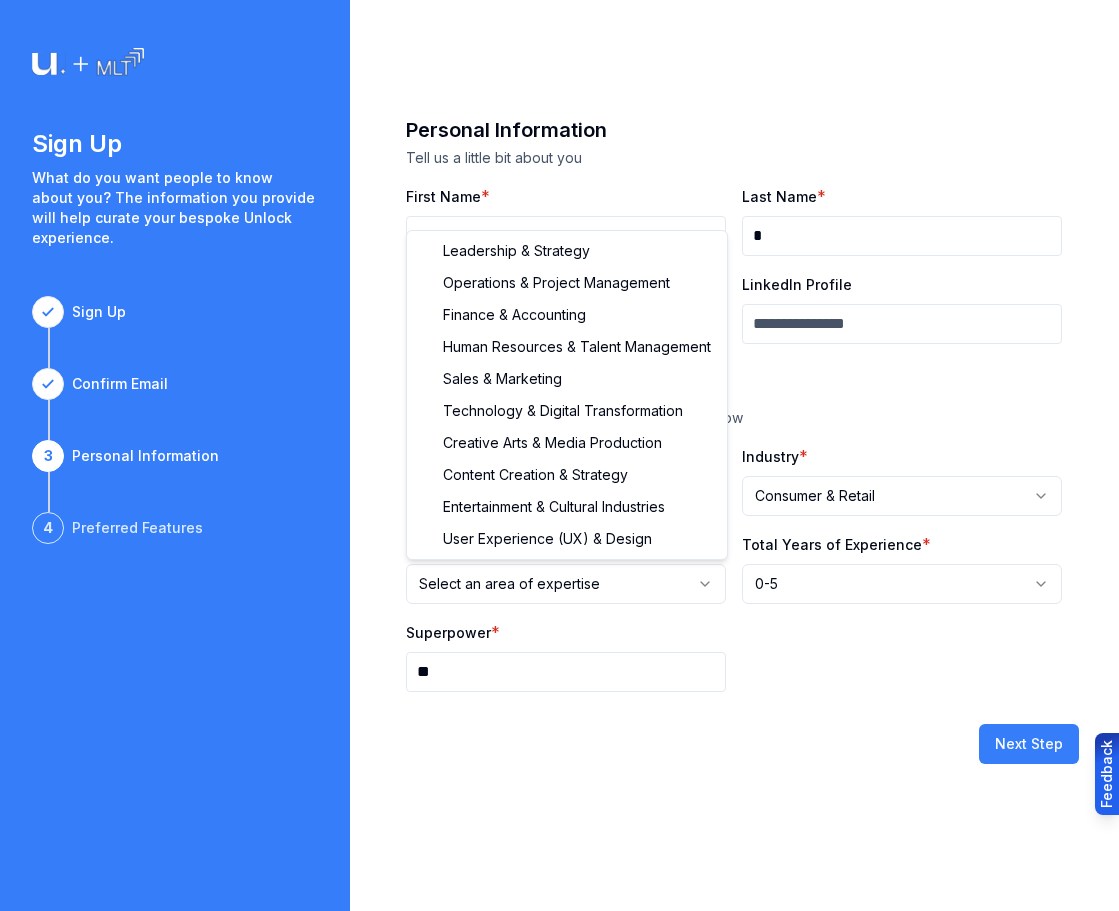 click on "**********" at bounding box center [559, 455] 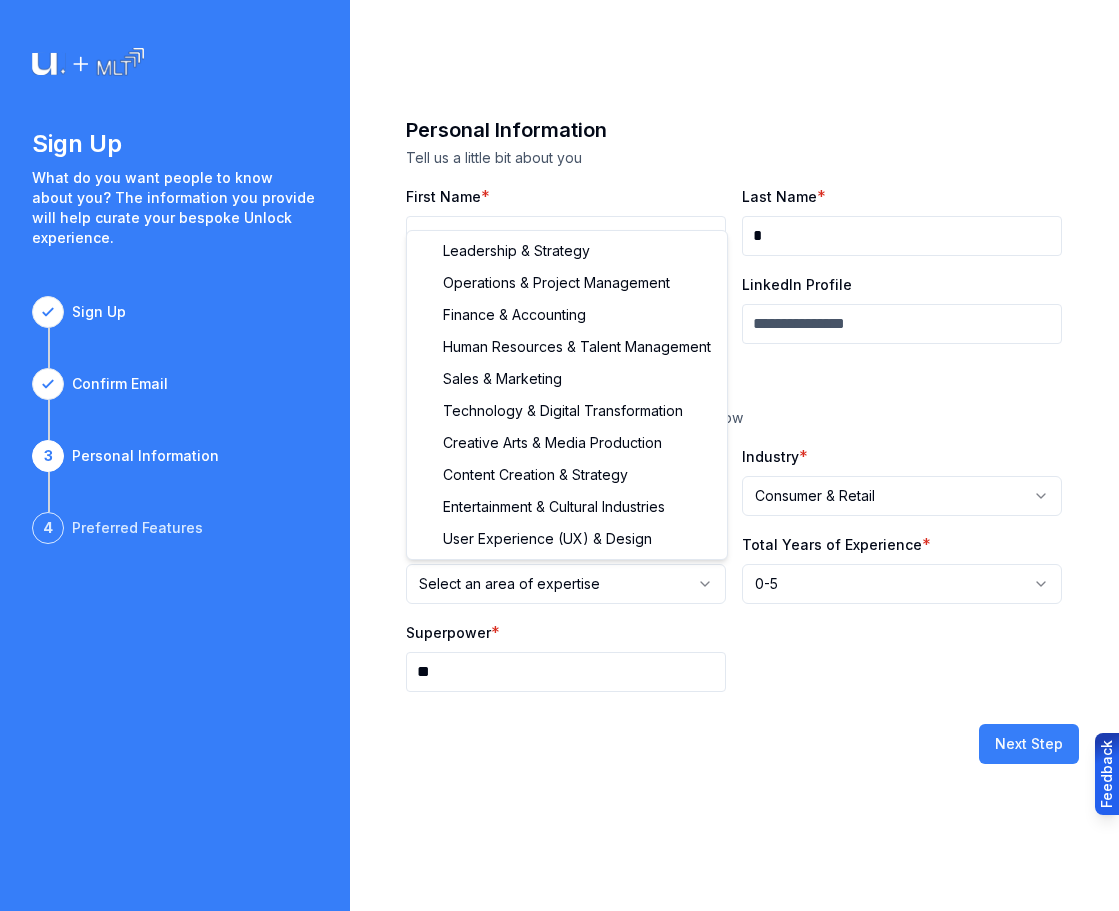 select on "**********" 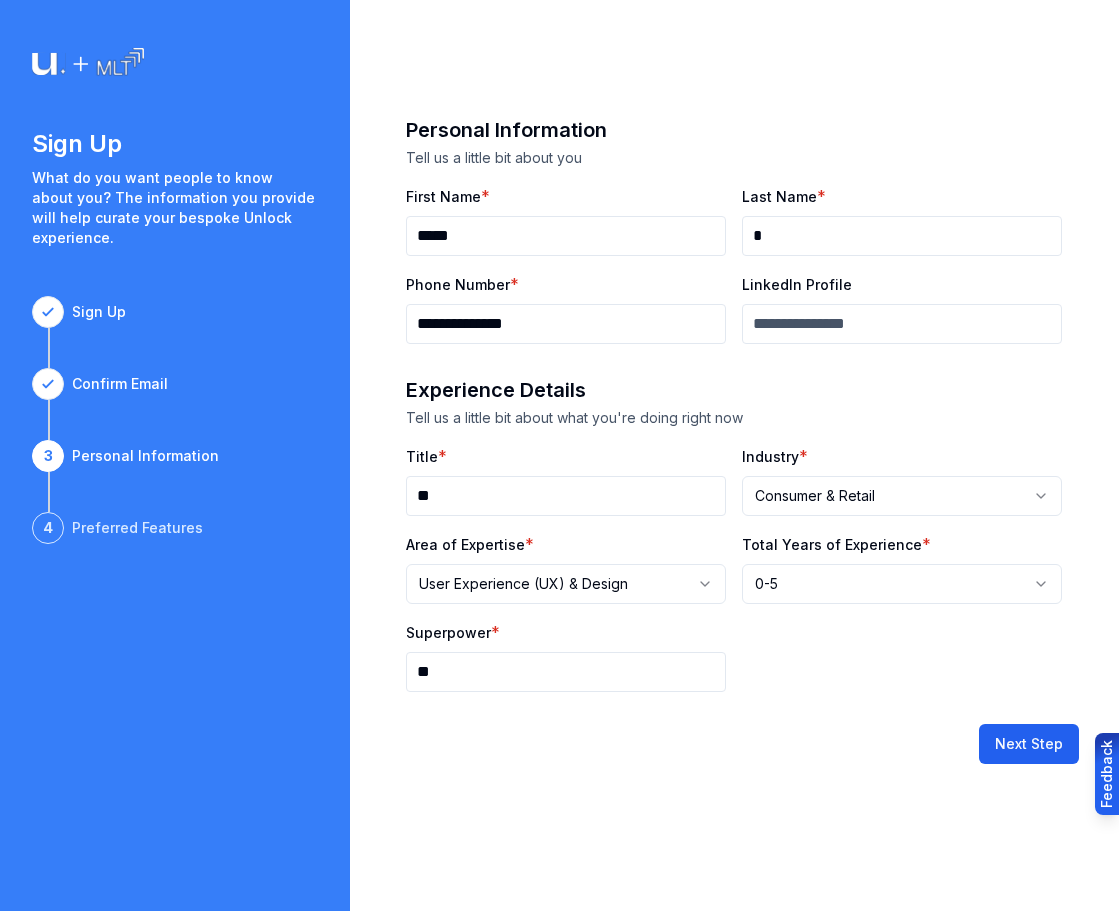 click on "Next Step" at bounding box center (1029, 744) 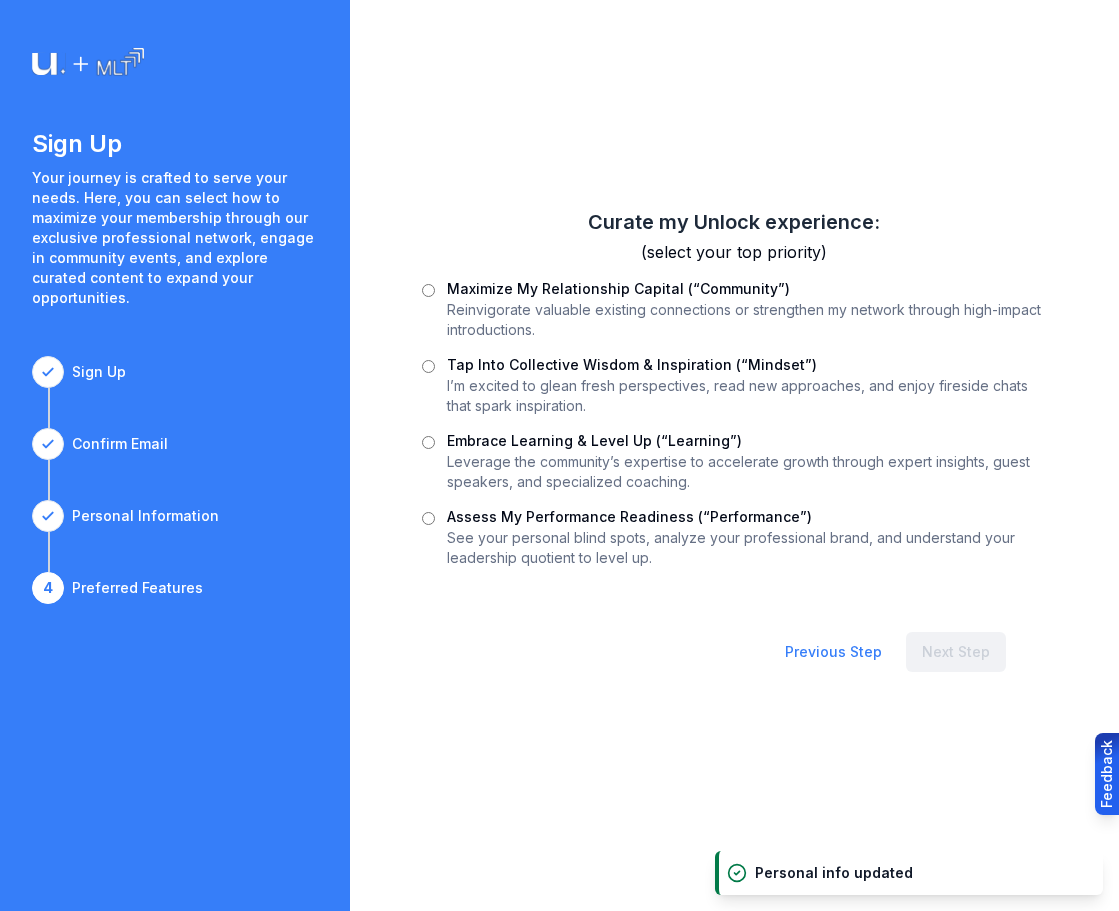 click on "See your personal blind spots, analyze your professional brand, and understand your leadership quotient to level up." at bounding box center [746, 548] 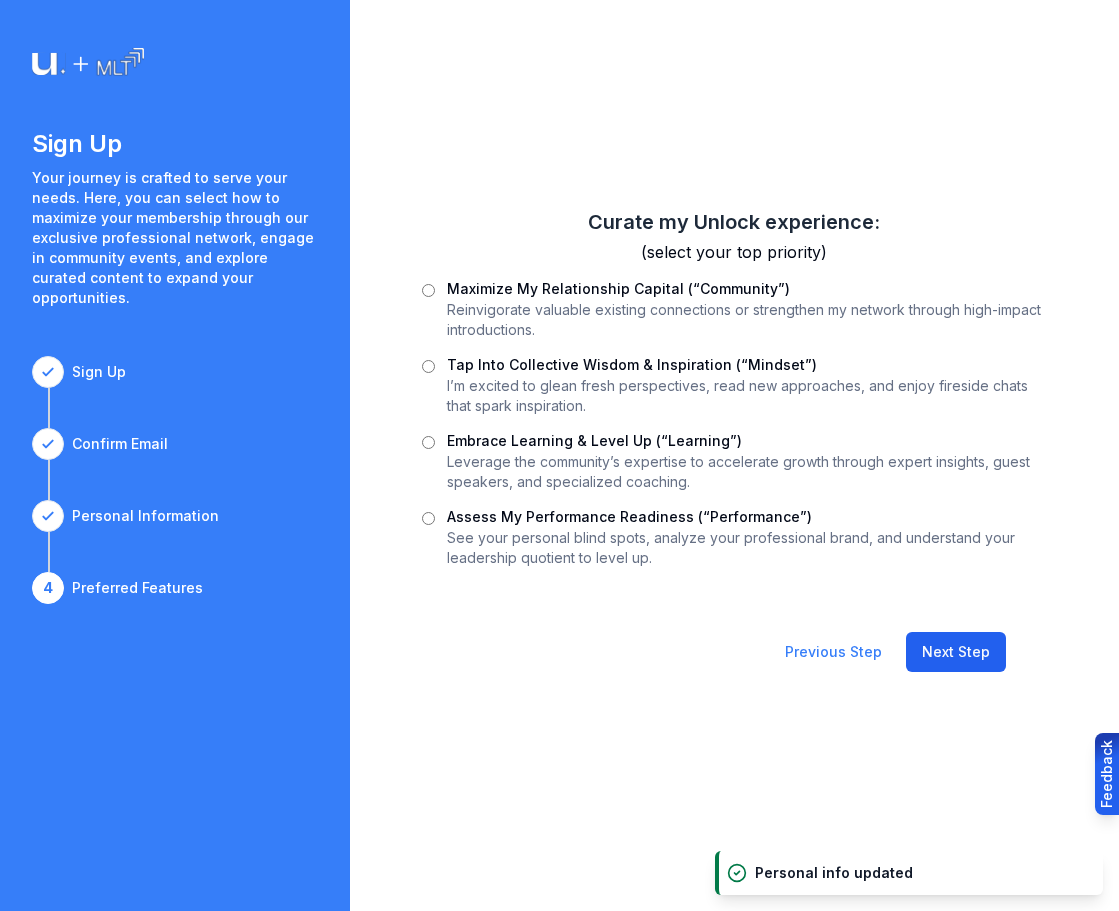 click on "Next Step" at bounding box center (956, 652) 